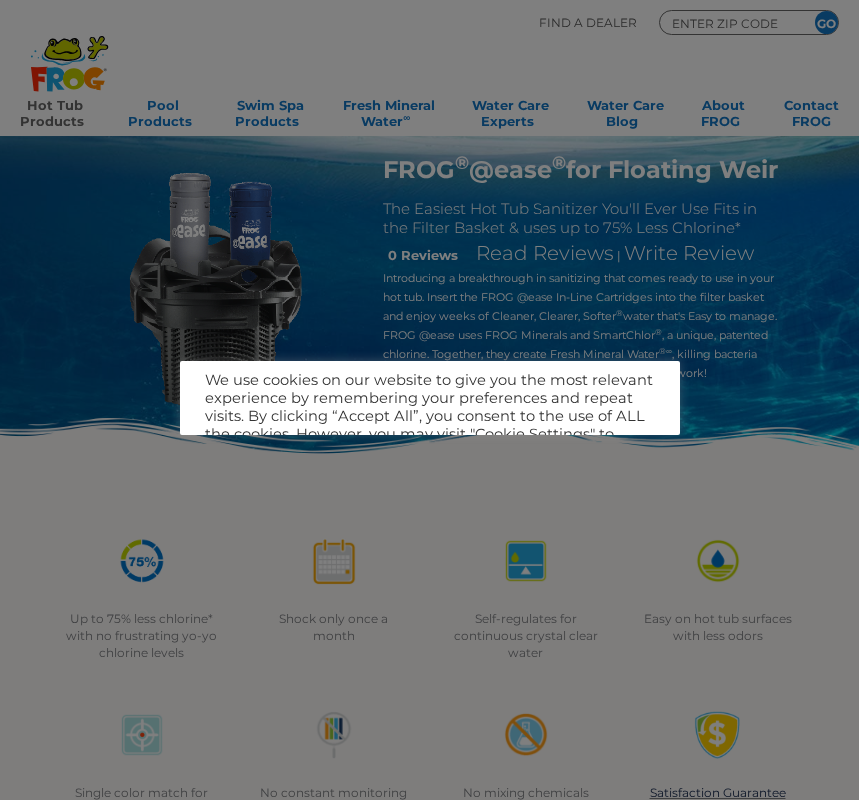 scroll, scrollTop: 0, scrollLeft: 0, axis: both 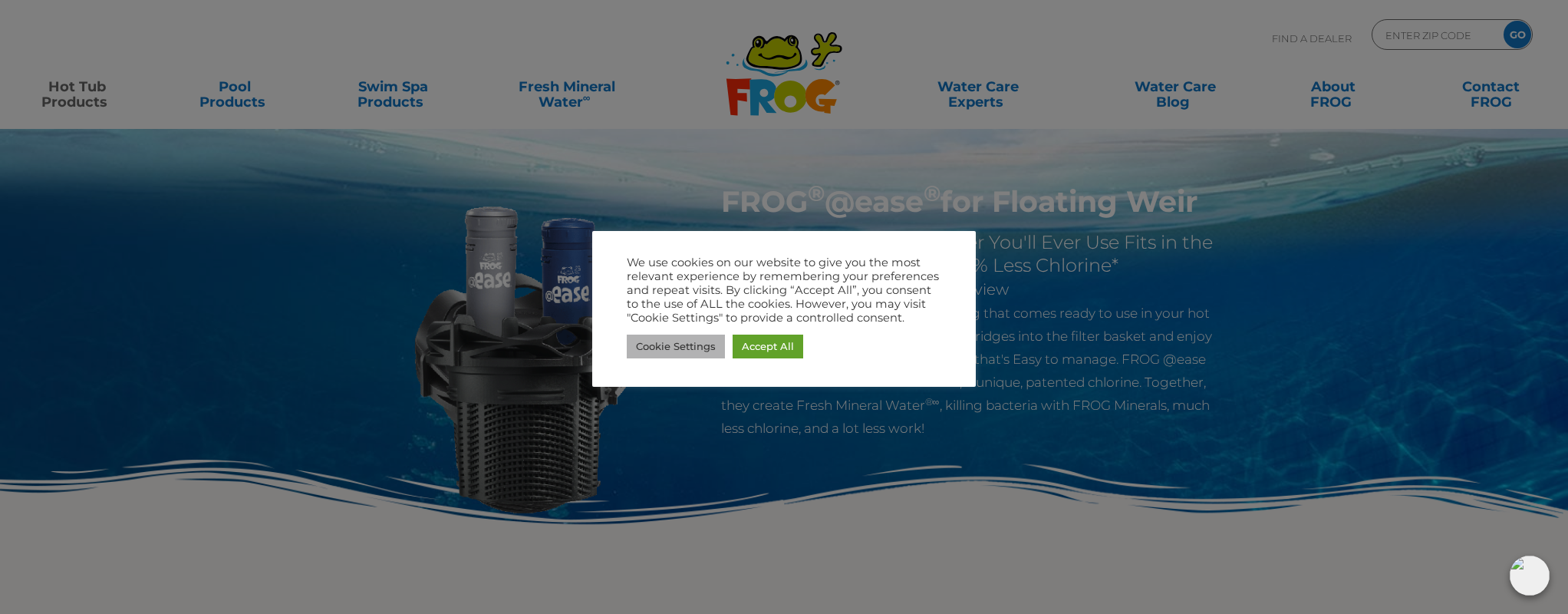 click on "Cookie Settings" at bounding box center (676, 346) 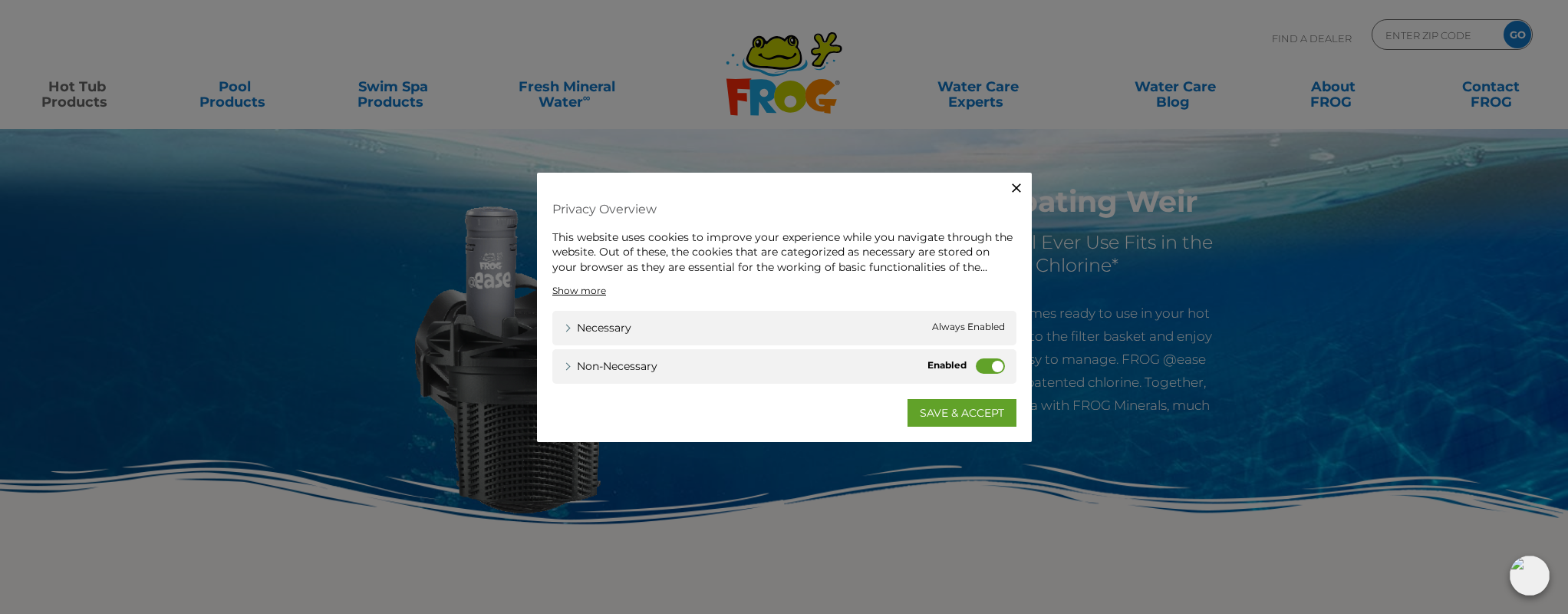 click on "Non-necessary" at bounding box center [990, 366] 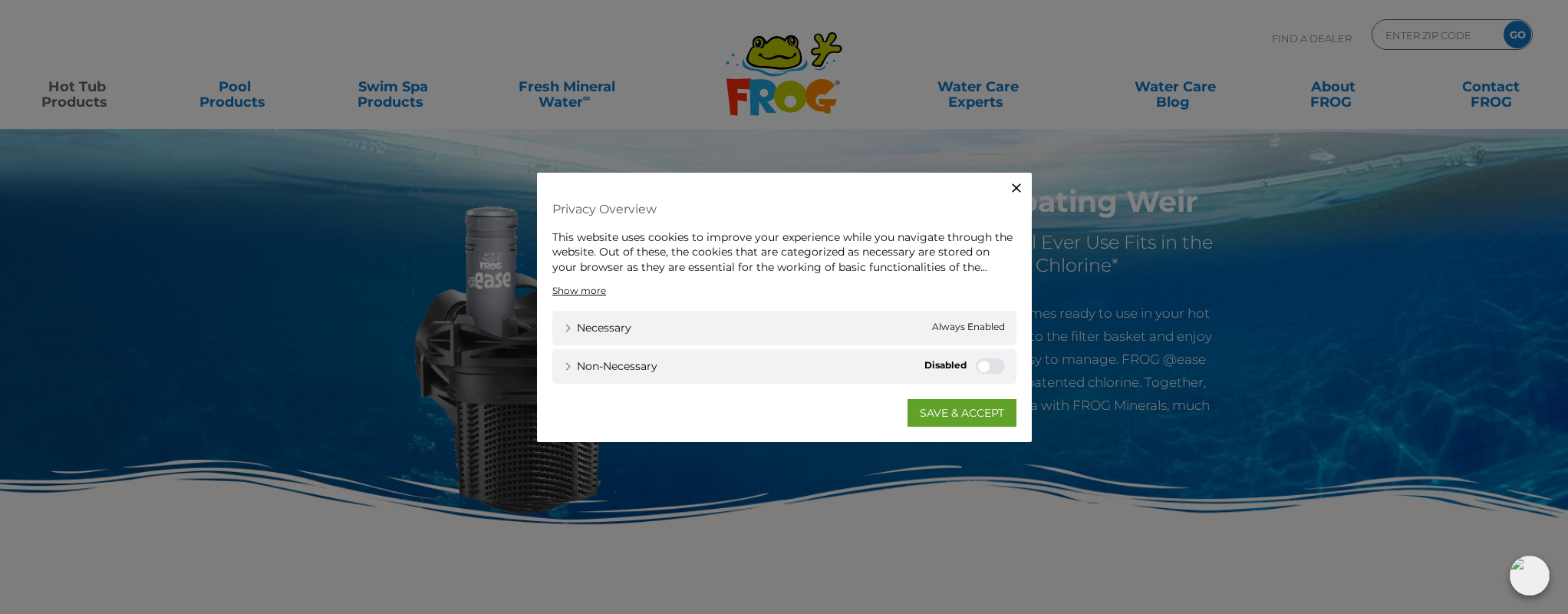 click on "Non-necessary" at bounding box center (990, 366) 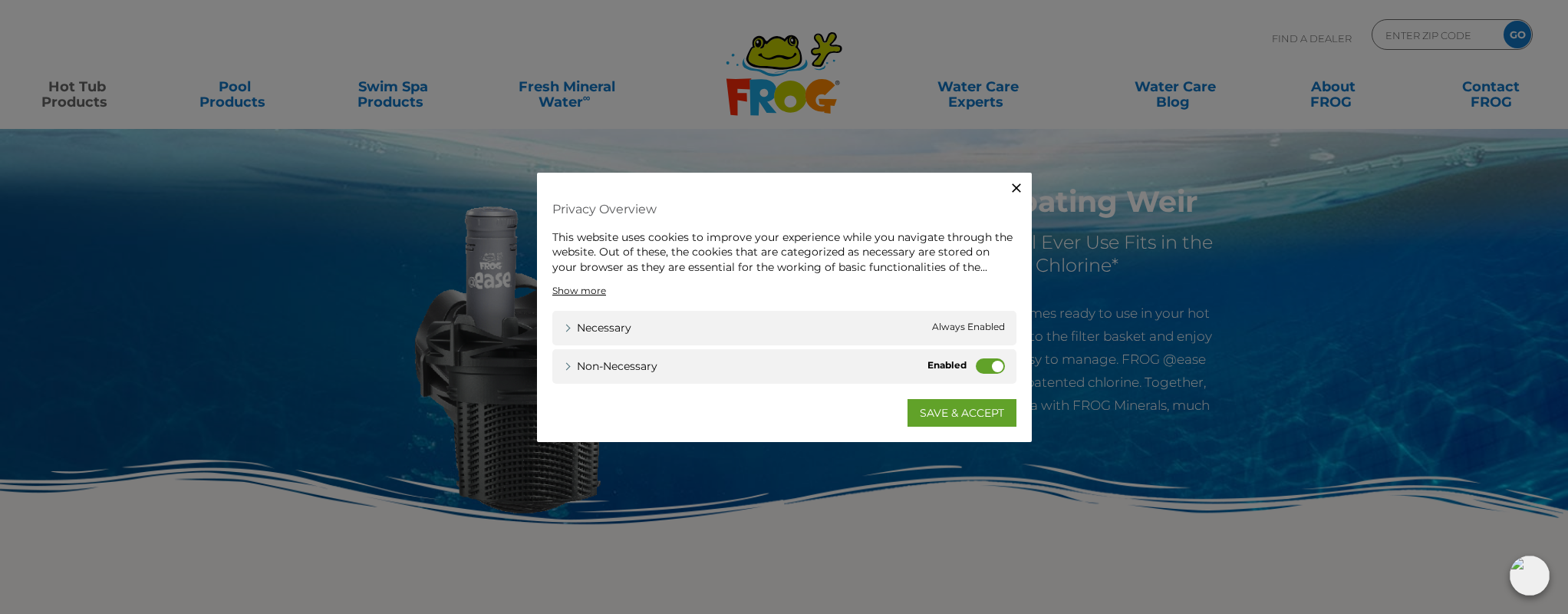 click 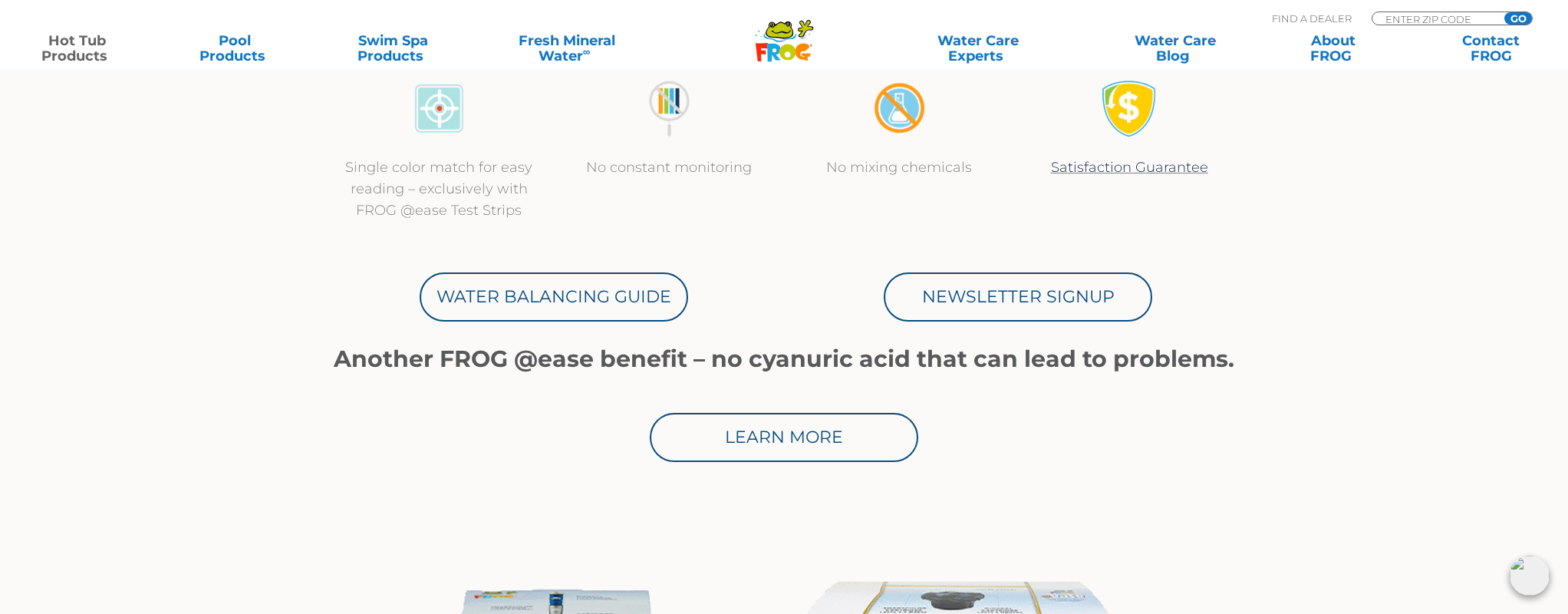 scroll, scrollTop: 758, scrollLeft: 0, axis: vertical 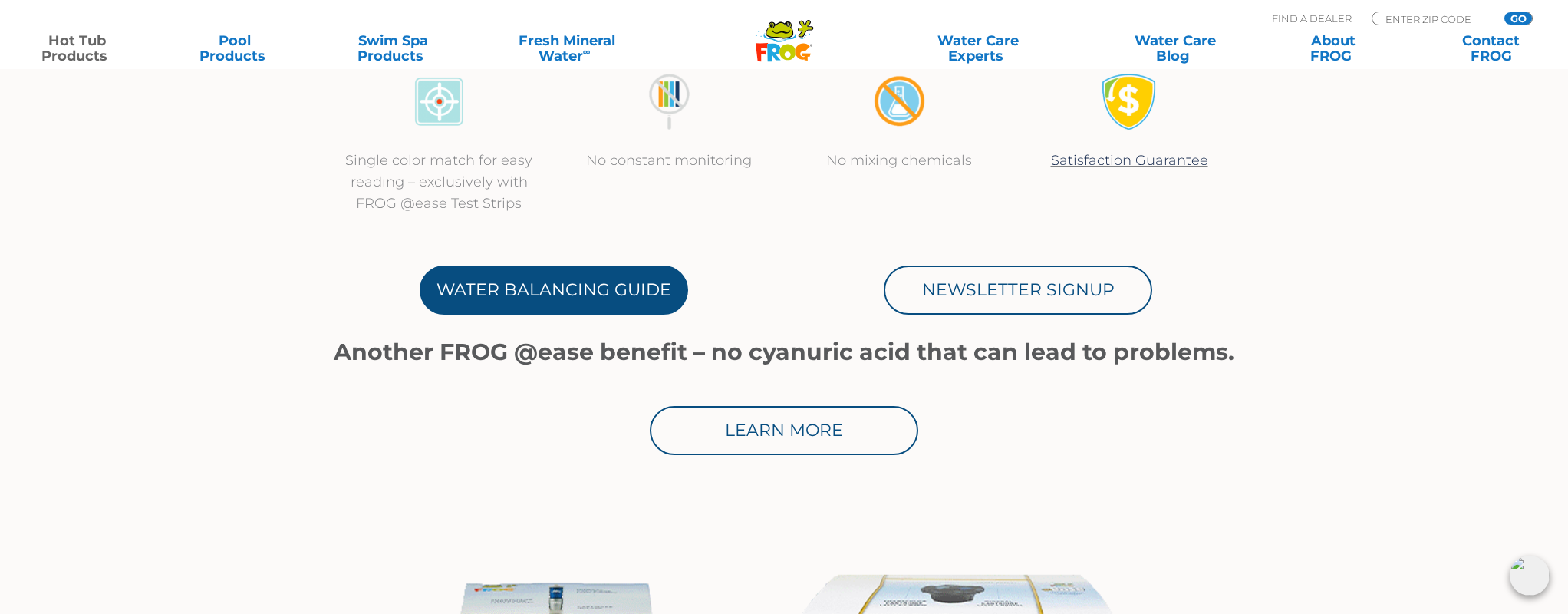 click on "Water Balancing Guide" at bounding box center (554, 290) 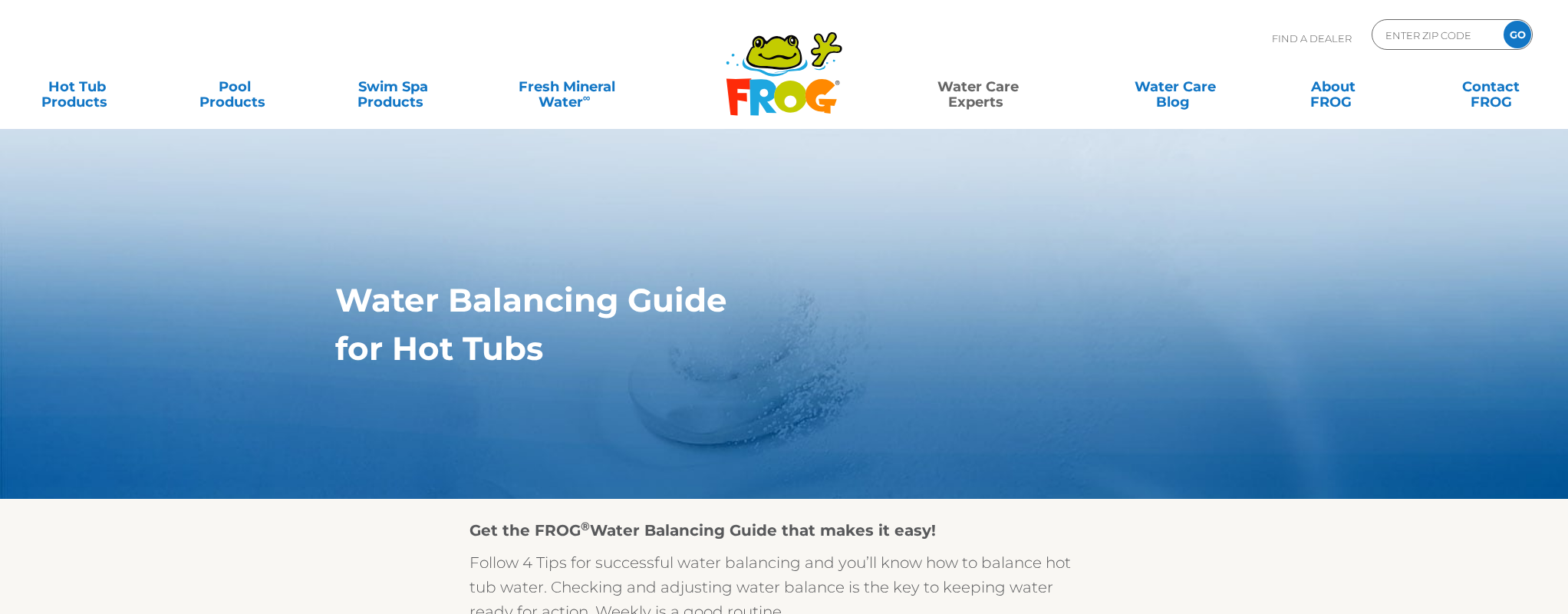 scroll, scrollTop: 0, scrollLeft: 0, axis: both 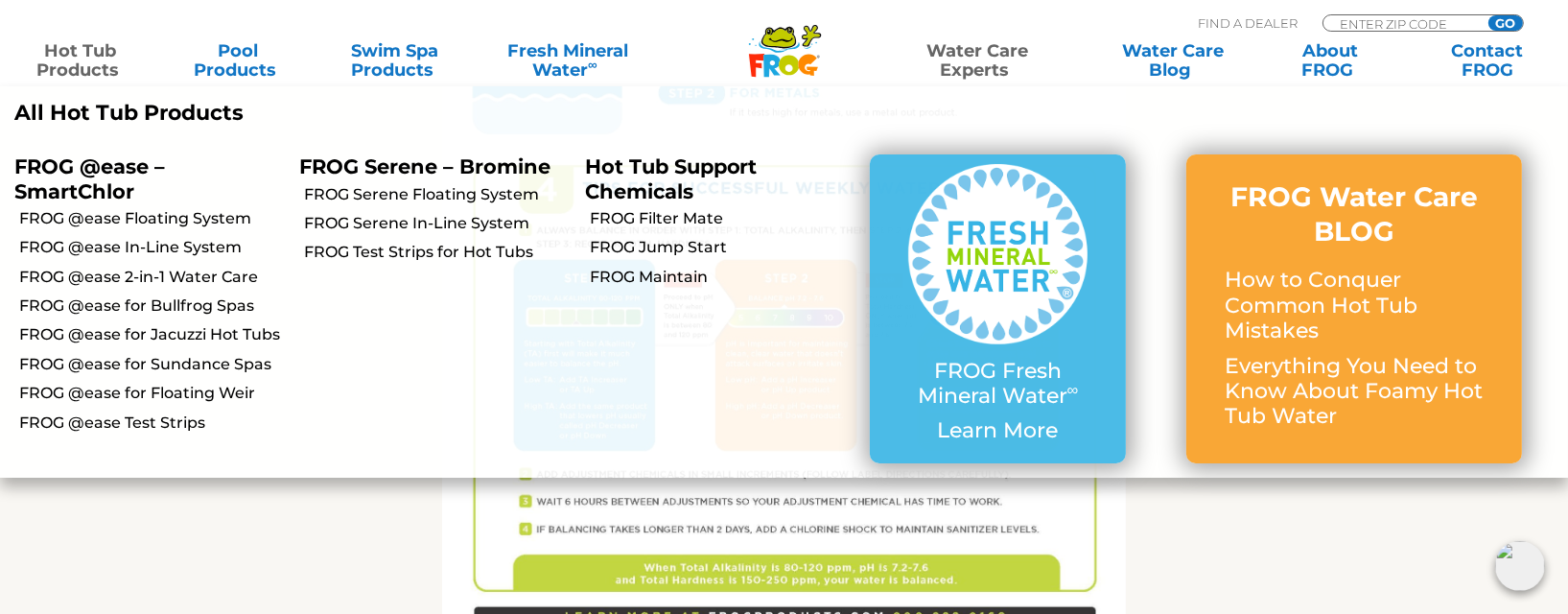 click on "Hot Tub  Products" at bounding box center [81, 60] 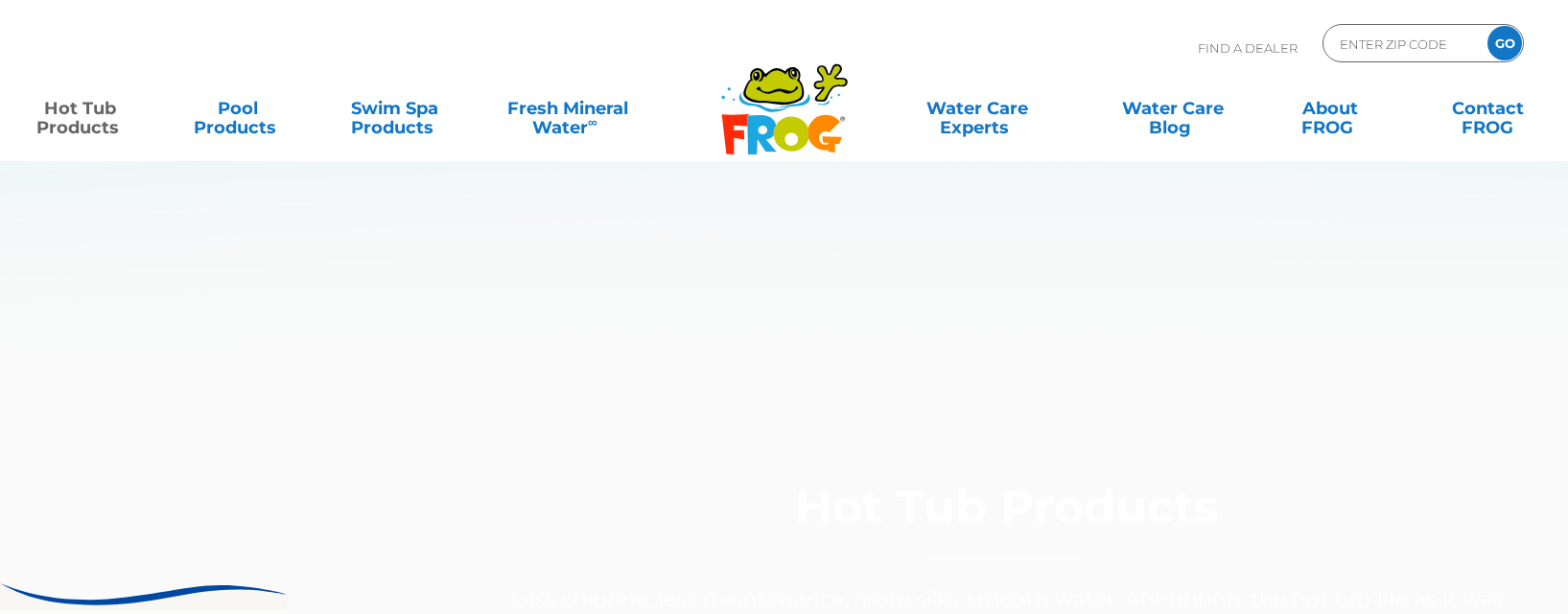 scroll, scrollTop: 0, scrollLeft: 0, axis: both 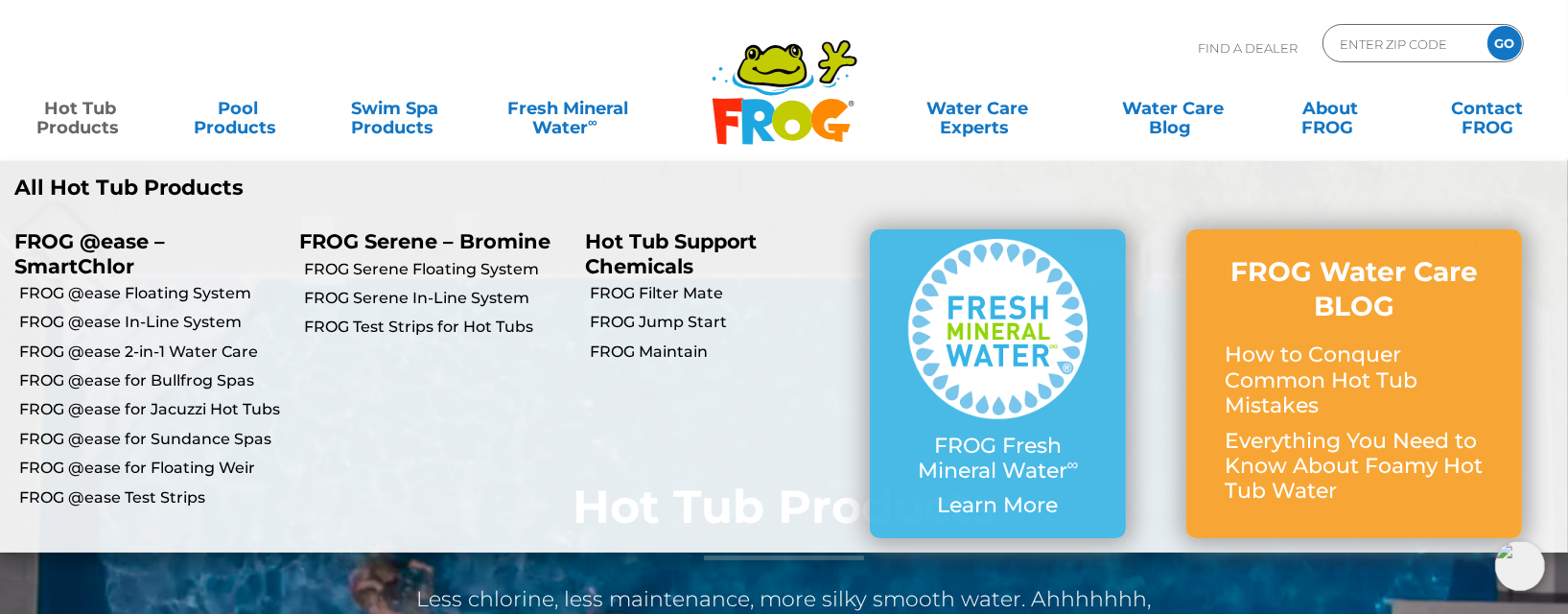 click on "Hot Tub  Products" at bounding box center [81, 108] 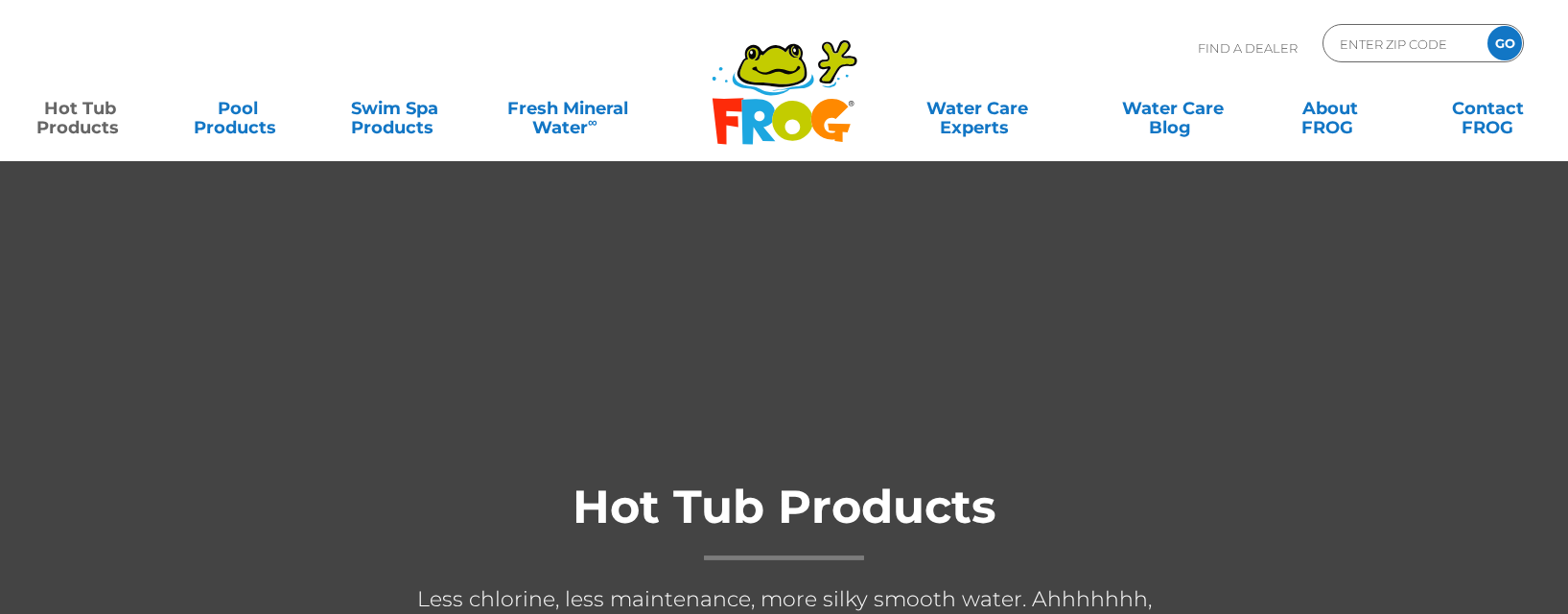 scroll, scrollTop: 0, scrollLeft: 0, axis: both 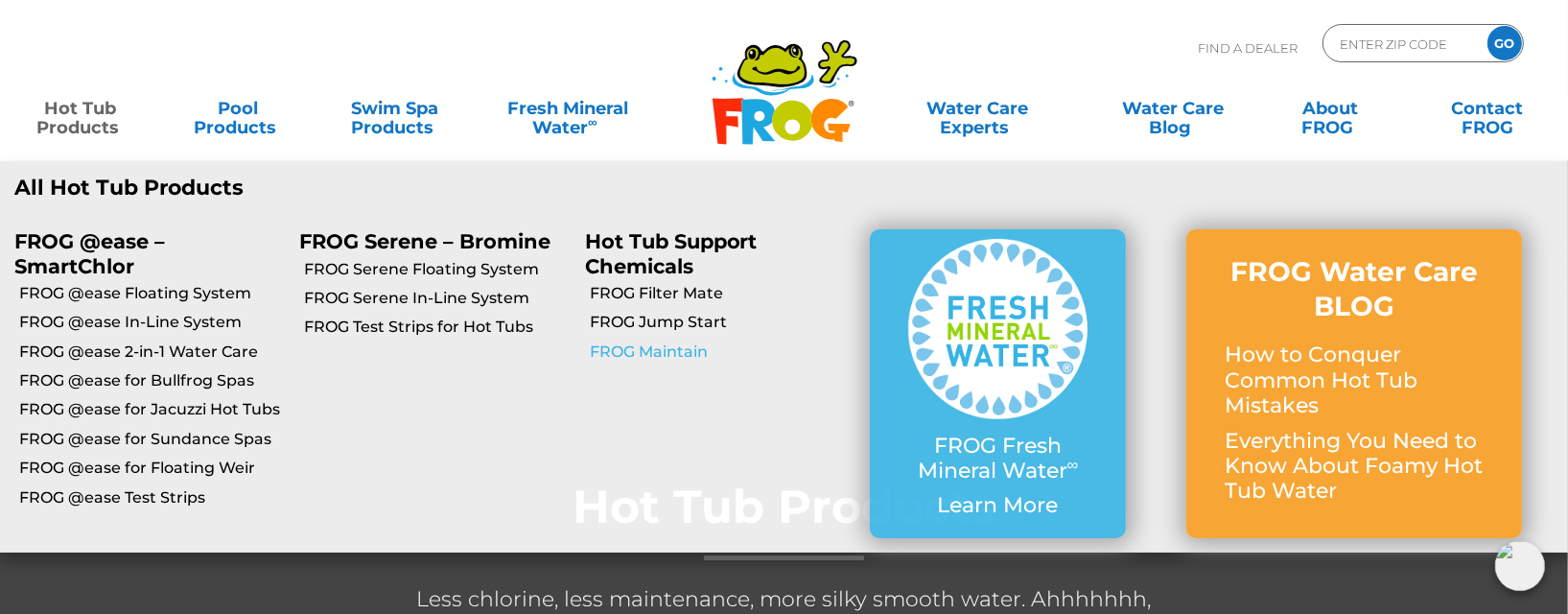 click on "FROG Maintain" at bounding box center [722, 352] 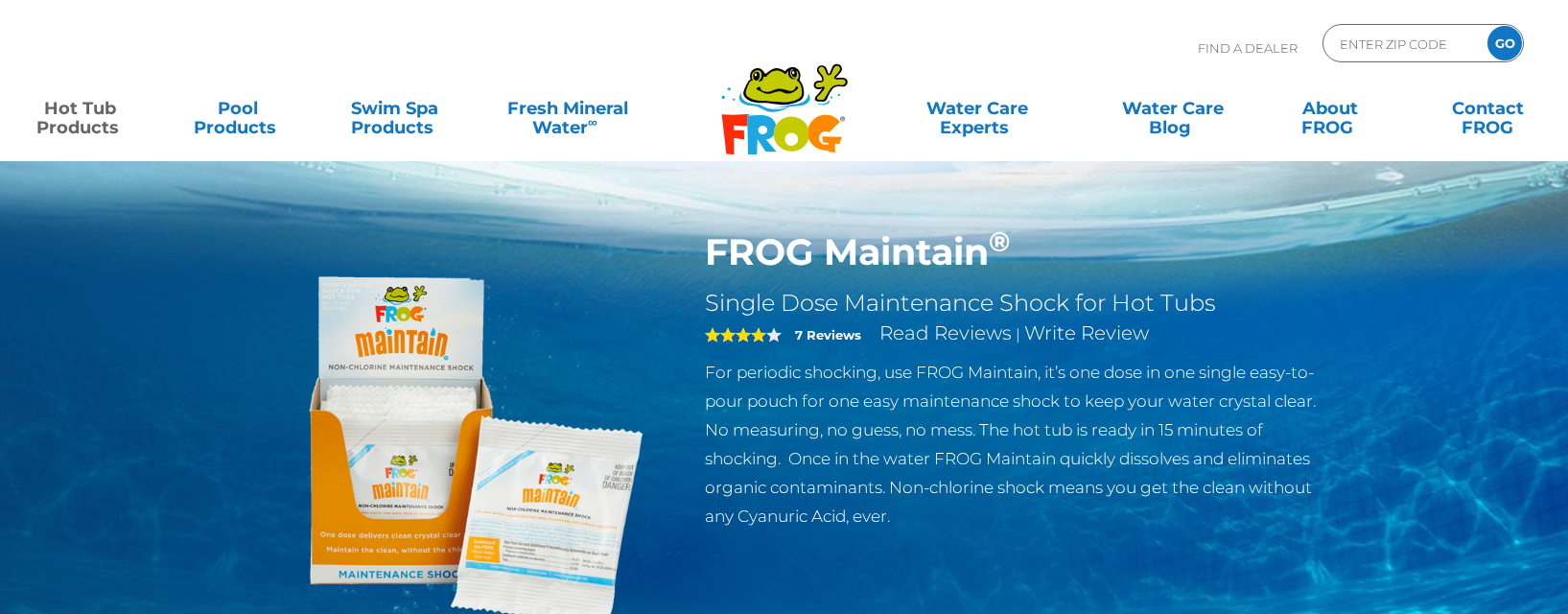 scroll, scrollTop: 0, scrollLeft: 0, axis: both 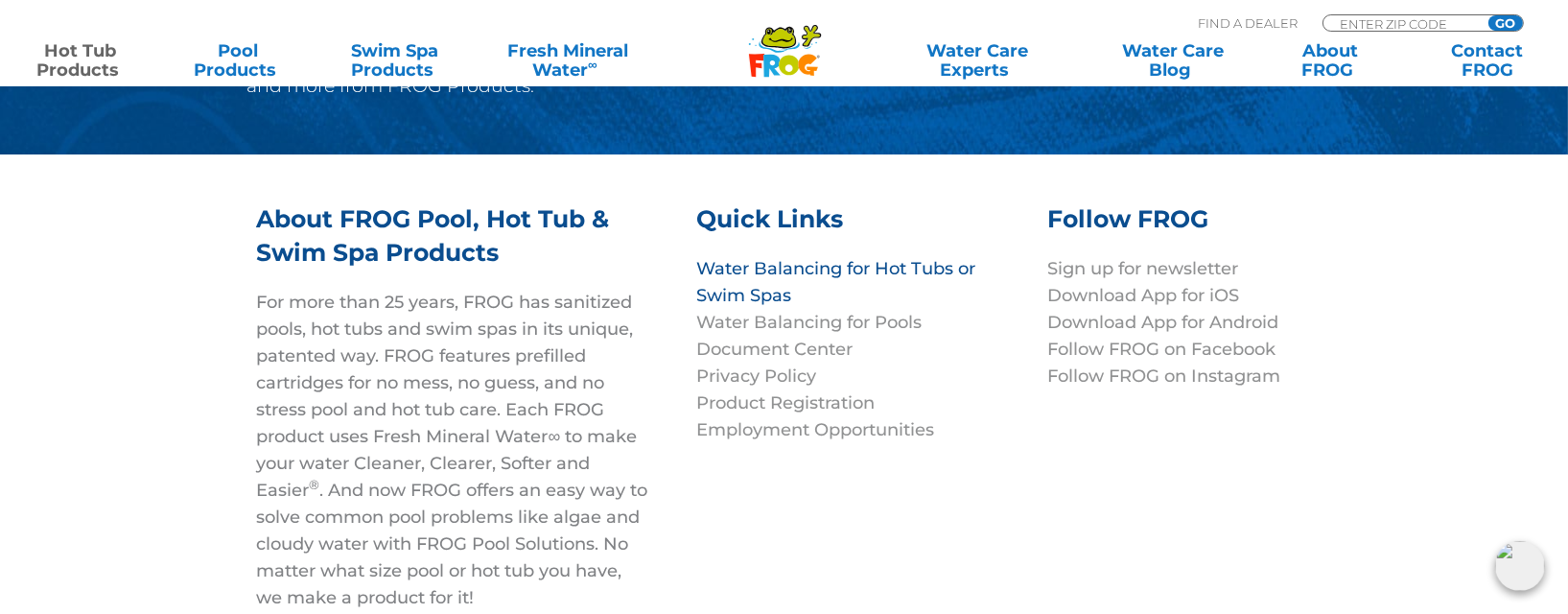 click on "Water Balancing for Hot Tubs or Swim Spas" at bounding box center (835, 282) 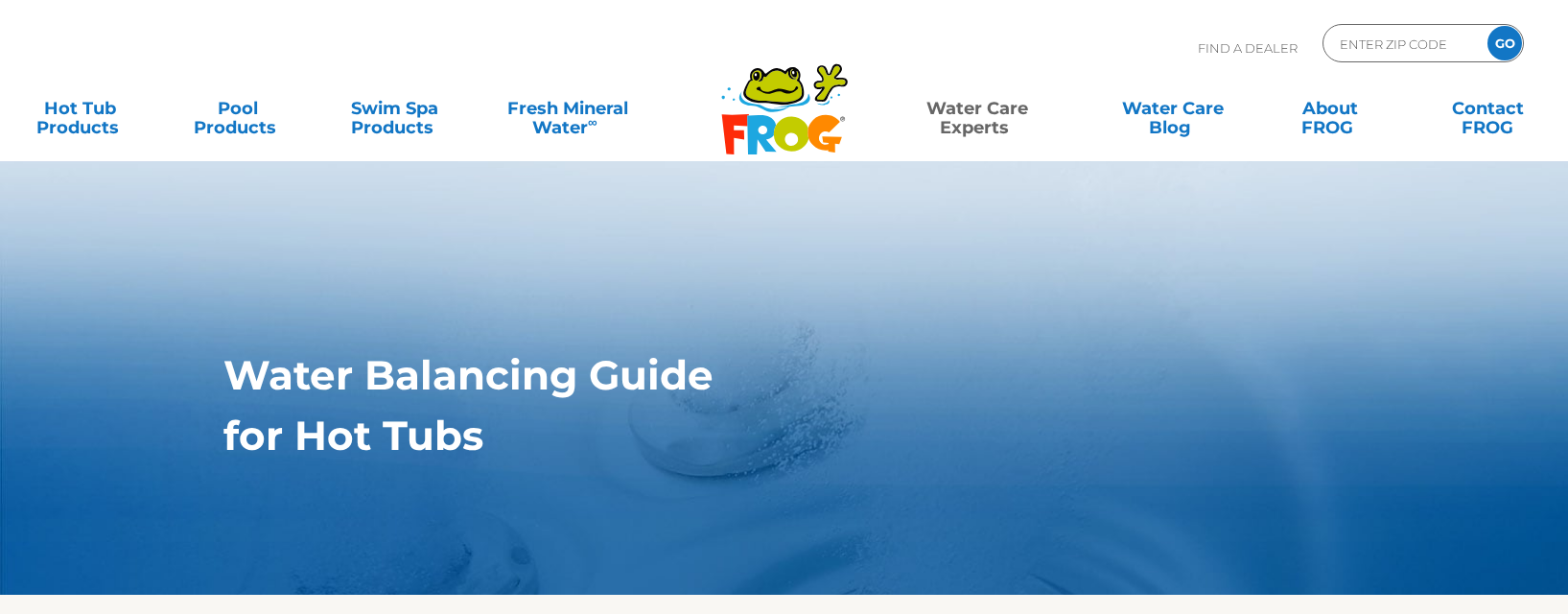 scroll, scrollTop: 0, scrollLeft: 0, axis: both 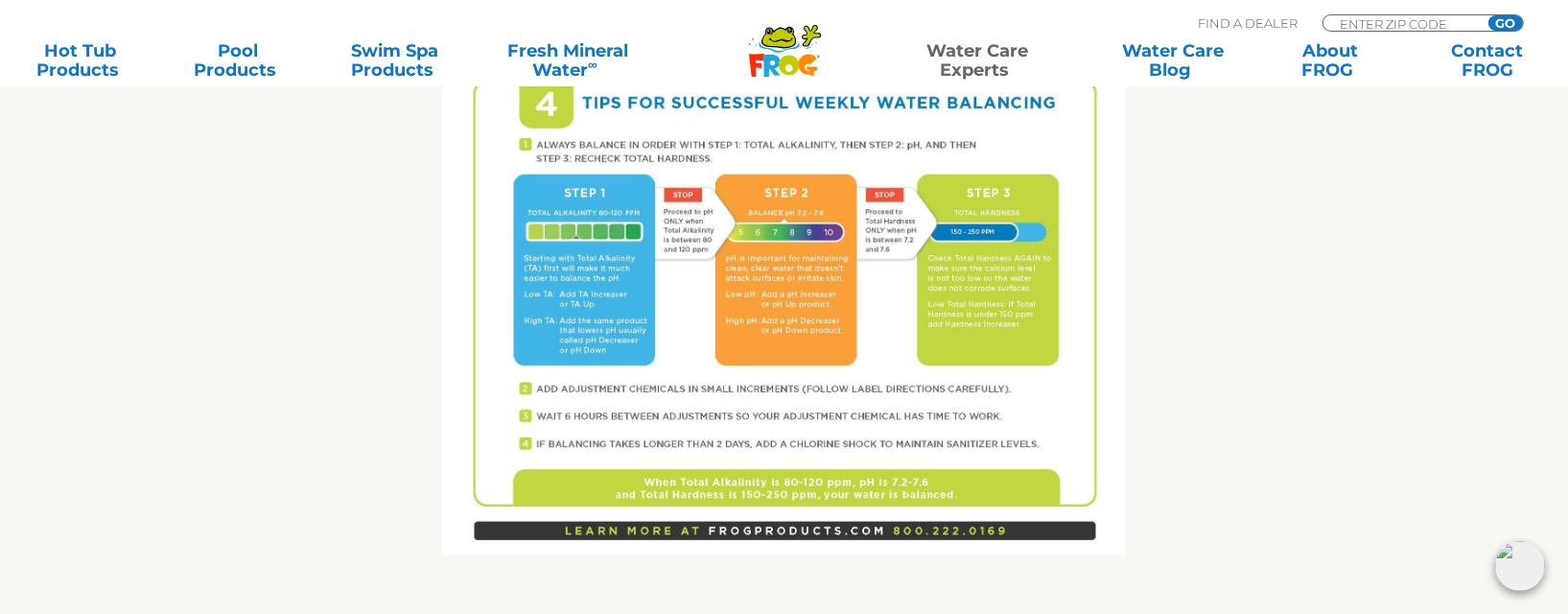 click at bounding box center [784, 112] 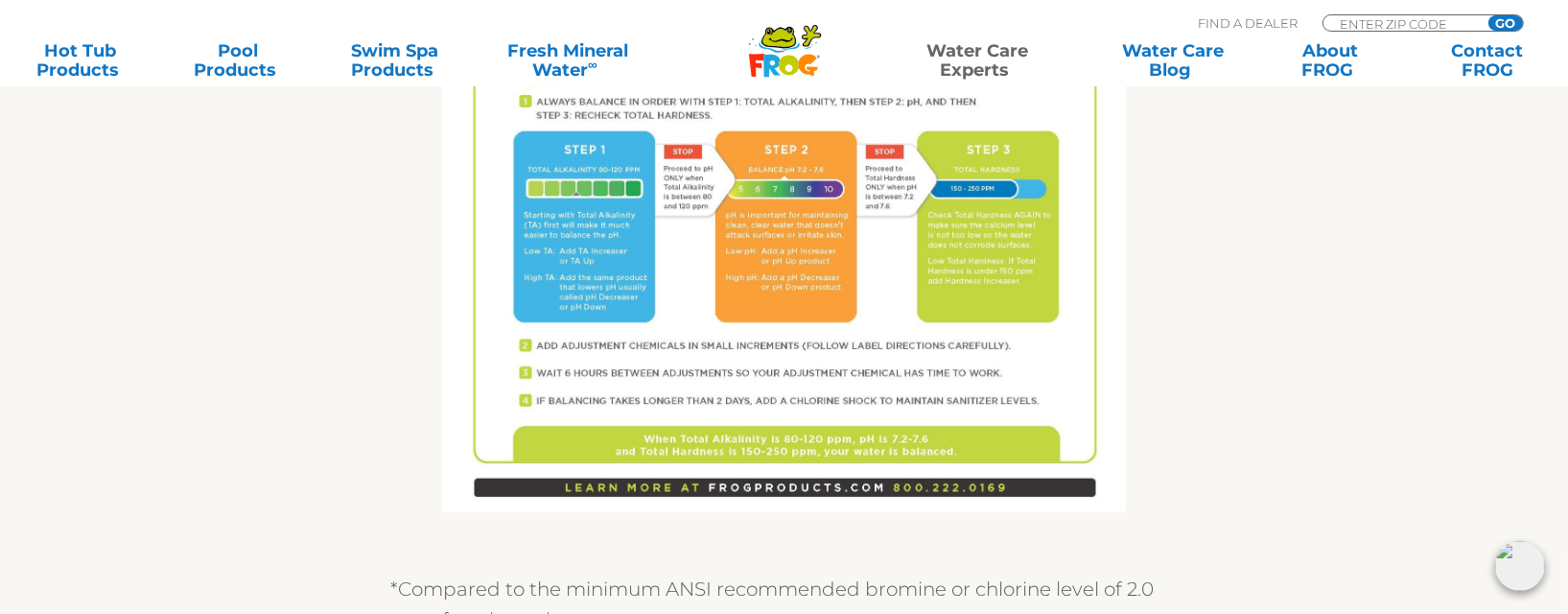 scroll, scrollTop: 1445, scrollLeft: 0, axis: vertical 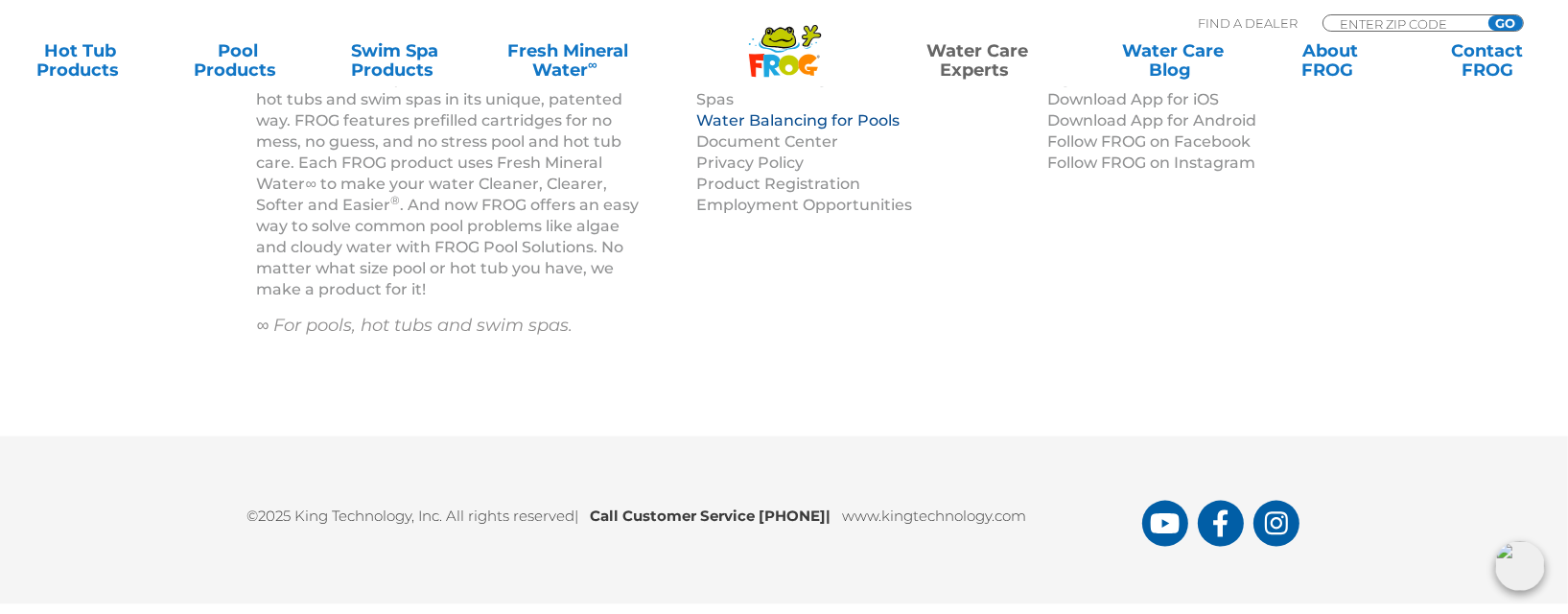 click on "Water Balancing for Pools" at bounding box center [798, 120] 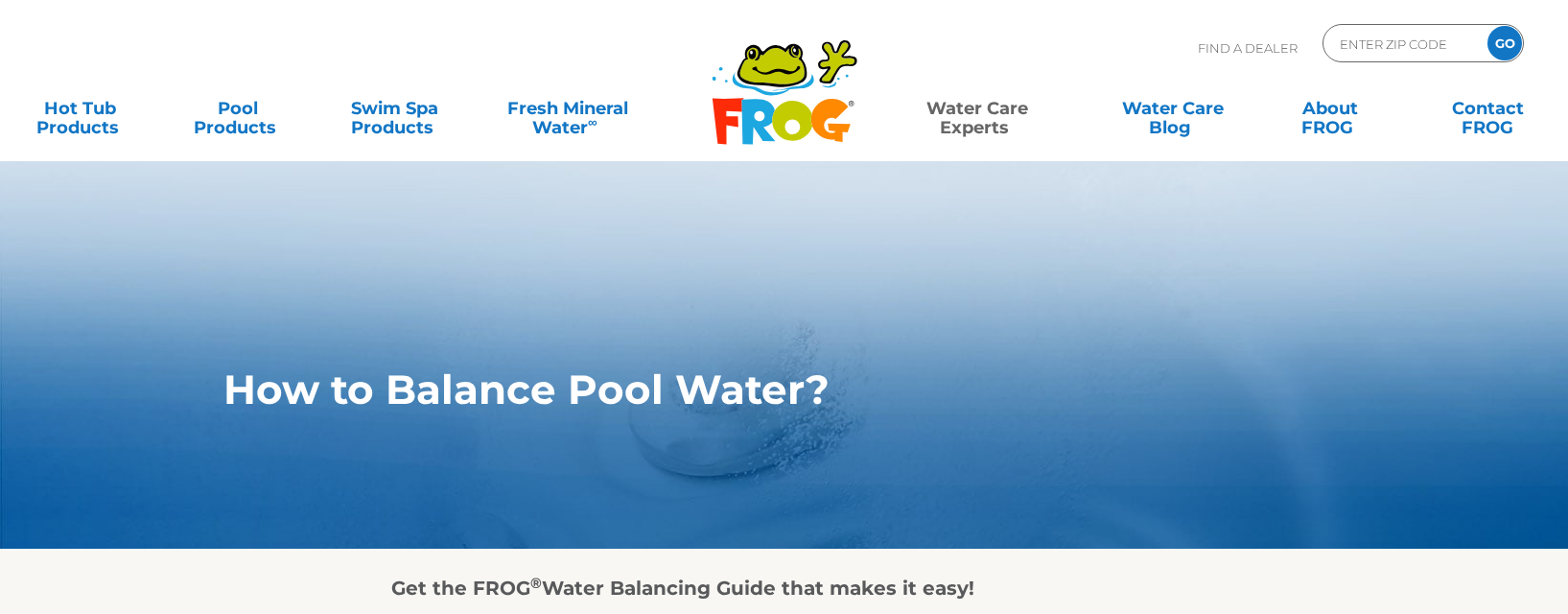 scroll, scrollTop: 0, scrollLeft: 0, axis: both 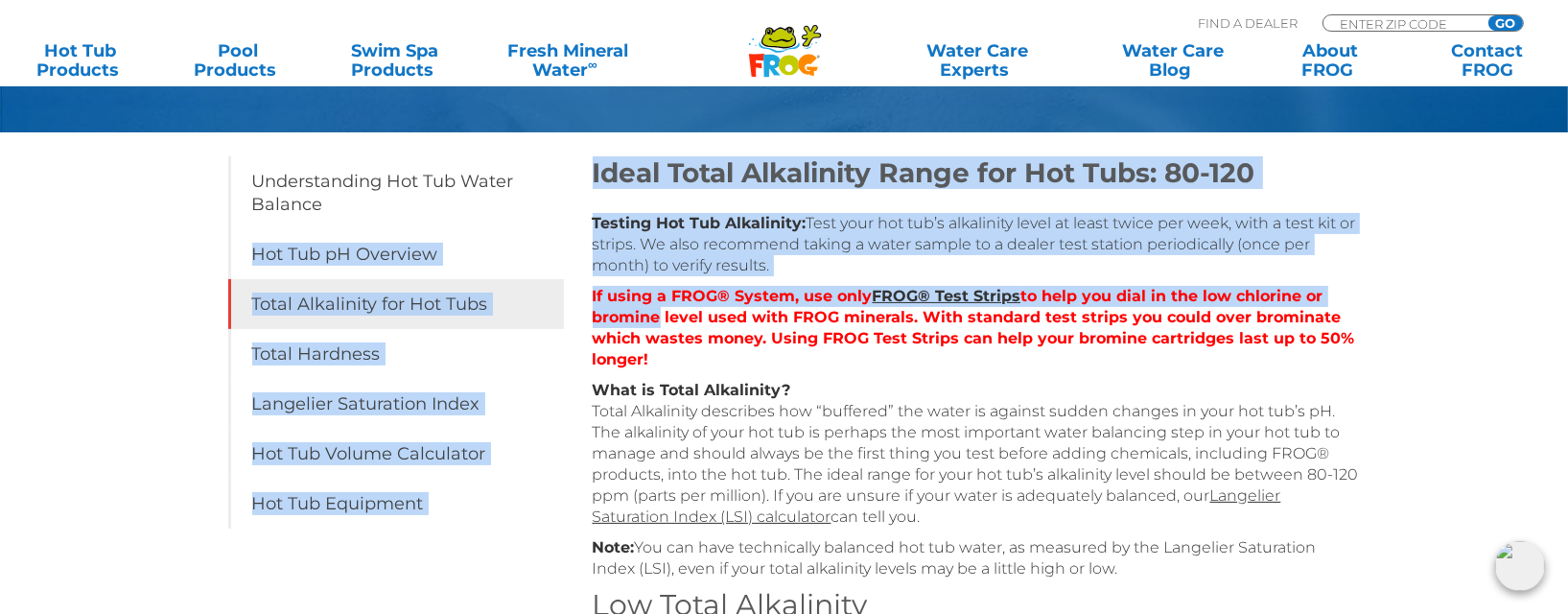 drag, startPoint x: 596, startPoint y: 176, endPoint x: 658, endPoint y: 313, distance: 150.3762 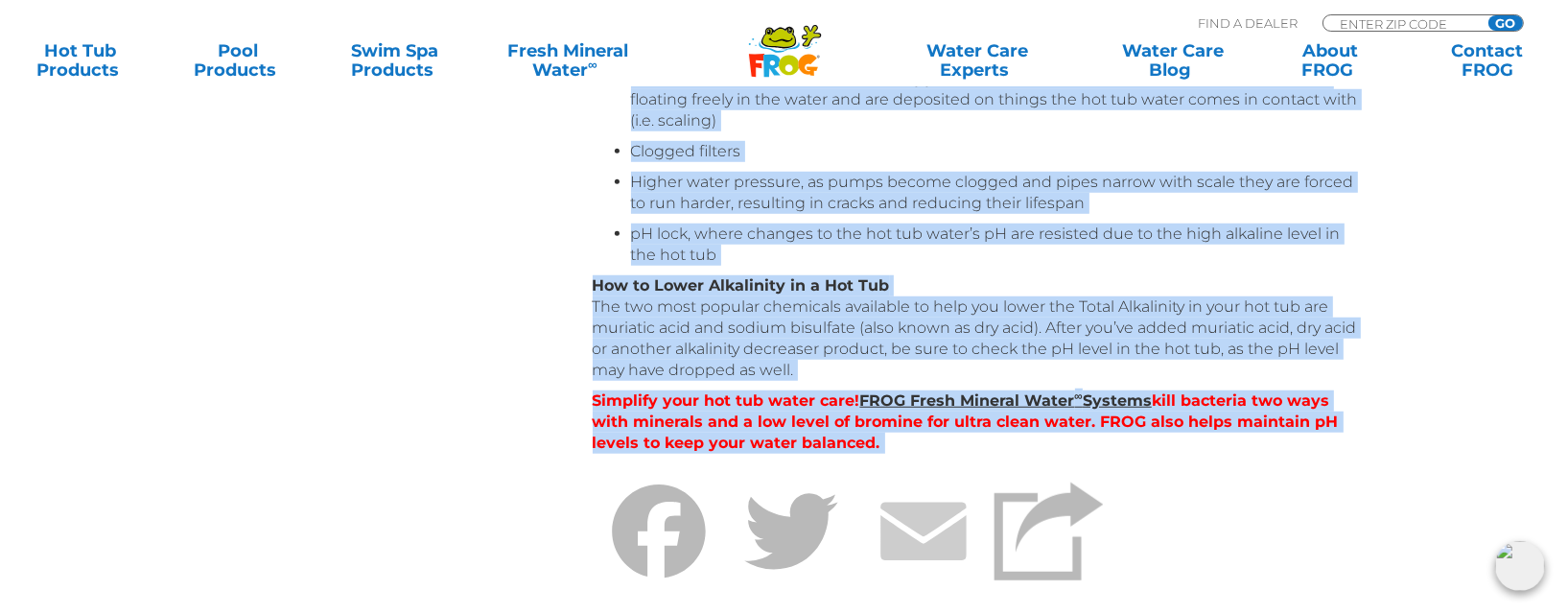 scroll, scrollTop: 1530, scrollLeft: 0, axis: vertical 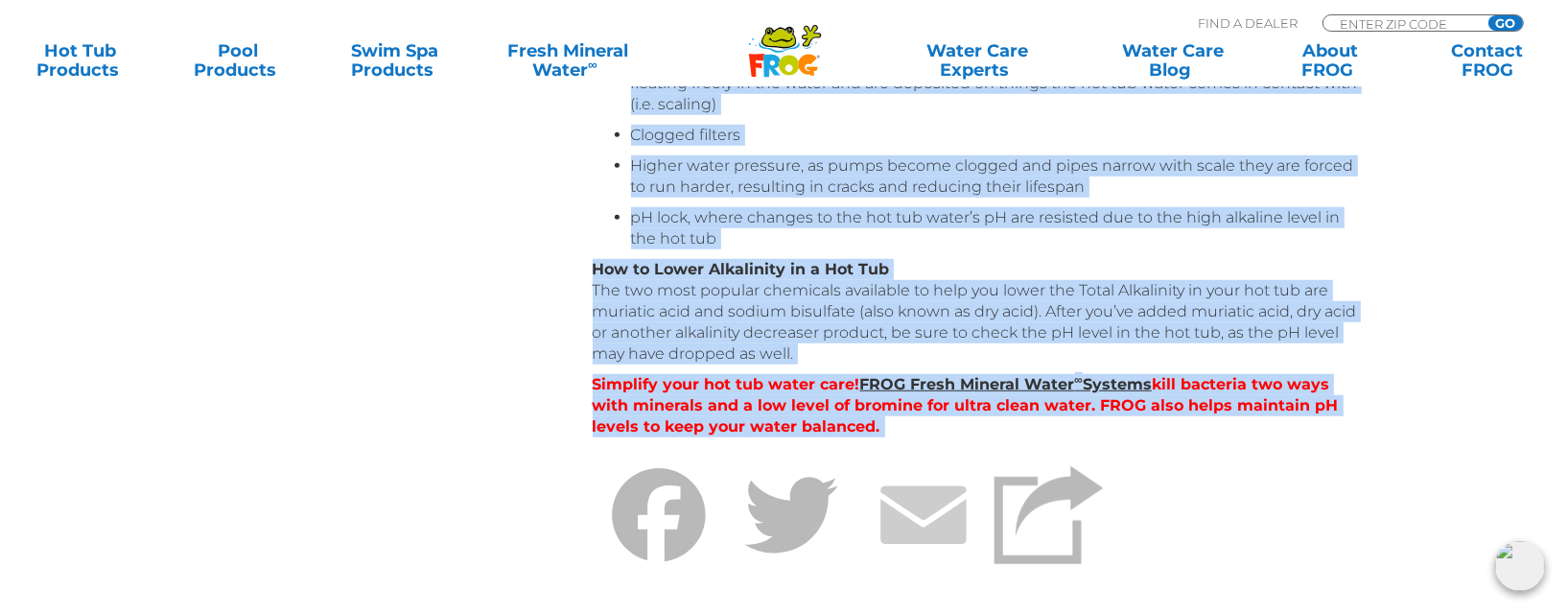 drag, startPoint x: 595, startPoint y: 172, endPoint x: 900, endPoint y: 466, distance: 423.6284 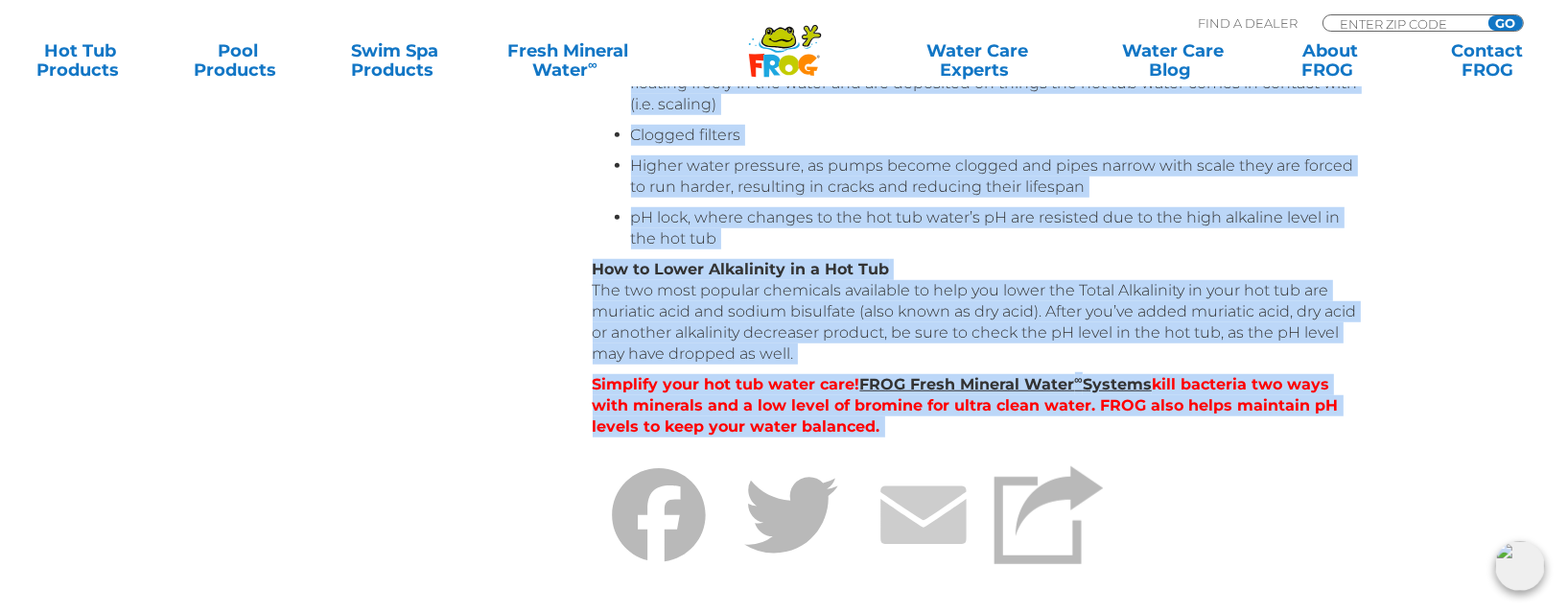 click on "Ideal Total Alkalinity Range for Hot Tubs: 80-120
Testing Hot Tub Alkalinity:  Test your hot tub’s alkalinity level at least twice per week, with a test kit or strips. We also recommend taking a water sample to a dealer test station periodically (once per month) to verify results.
If using a FROG® System, use only  FROG® Test Strips  to help you dial in the low chlorine or bromine level used with FROG minerals. With standard test strips you could over brominate which wastes money. Using FROG Test Strips can help your bromine cartridges last up to 50% longer!
What is Total Alkalinity? Langelier Saturation Index (LSI) calculator  can tell you.
Note:  You can have technically balanced hot tub water, as measured by the Langelier Saturation Index (LSI), even if your total alkalinity levels may be a little high or low.
Low Total Alkalinity
Pitting, etching, cracking and delaminating of hot tub walls and surfaces
pH bounce (when a hot tub’s pH level quickly fluctuates up and down" at bounding box center [976, -245] 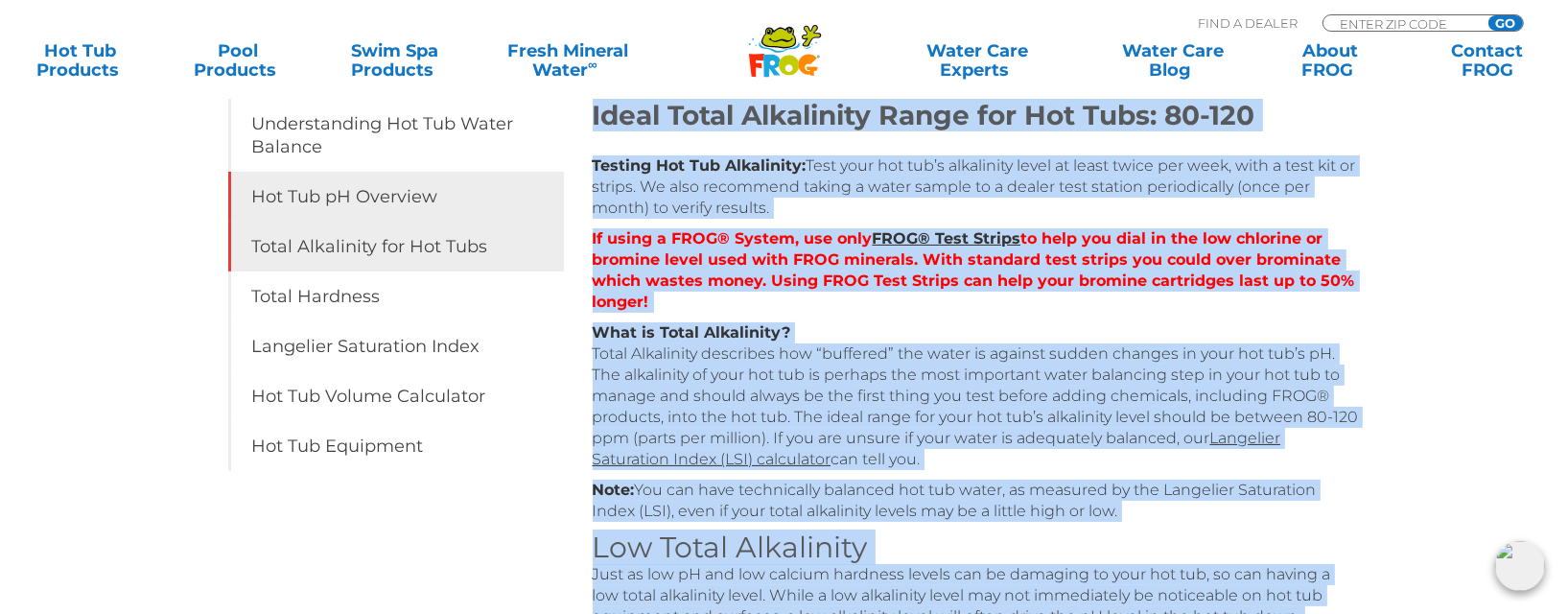 scroll, scrollTop: 310, scrollLeft: 0, axis: vertical 